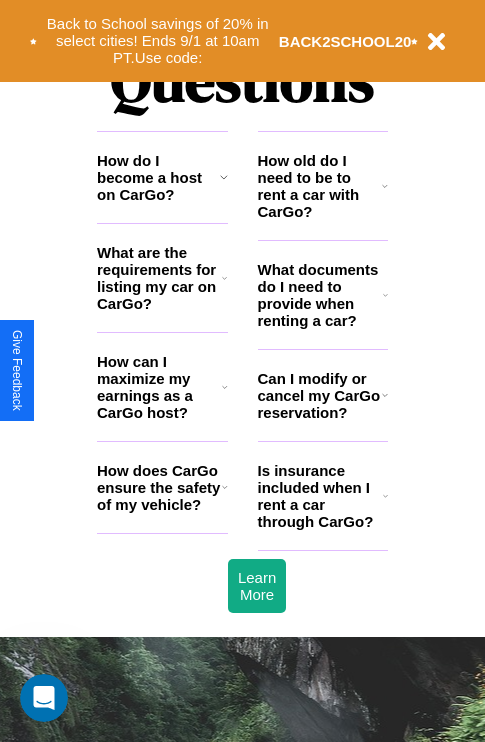scroll, scrollTop: 2423, scrollLeft: 0, axis: vertical 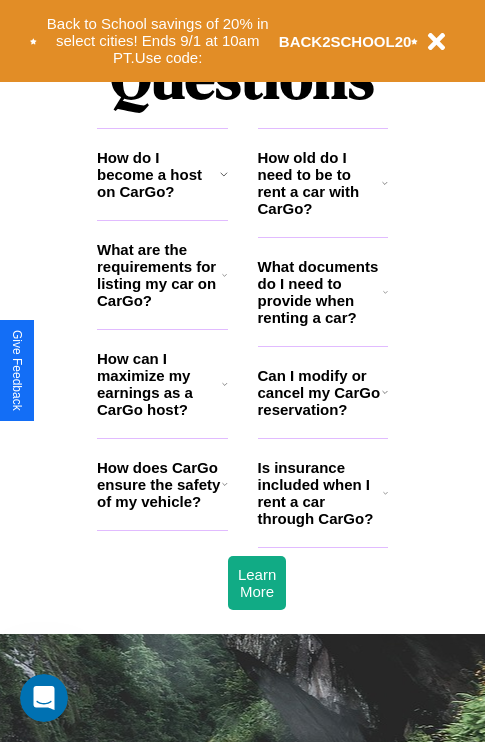 click 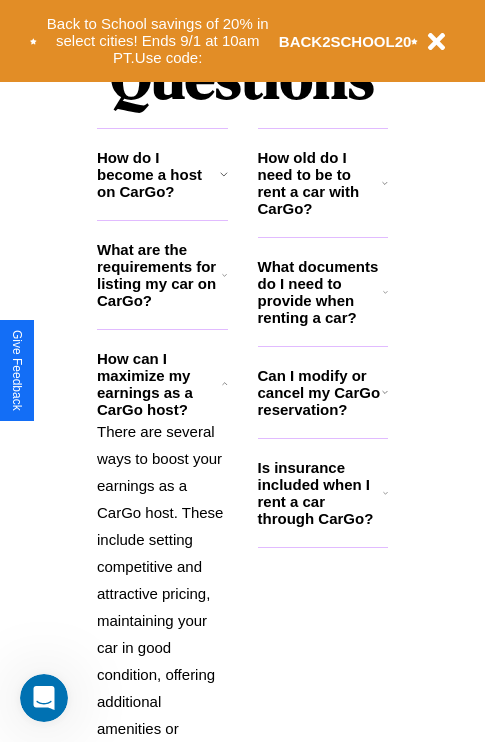 click on "What are the requirements for listing my car on CarGo?" at bounding box center (159, 275) 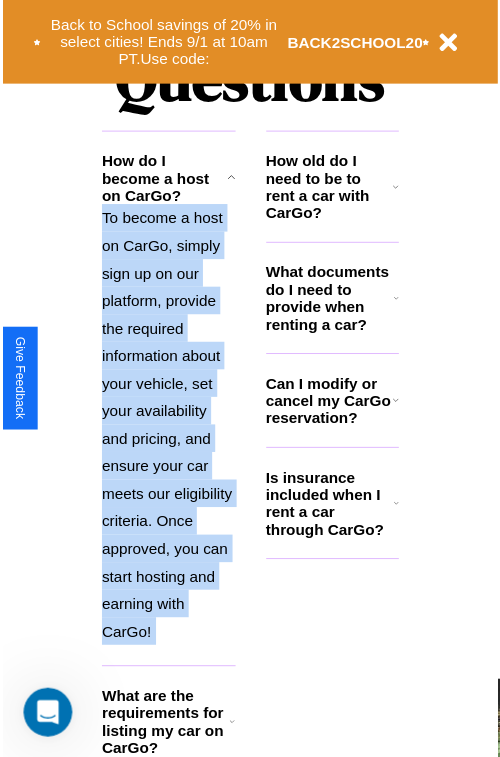 scroll, scrollTop: 3124, scrollLeft: 0, axis: vertical 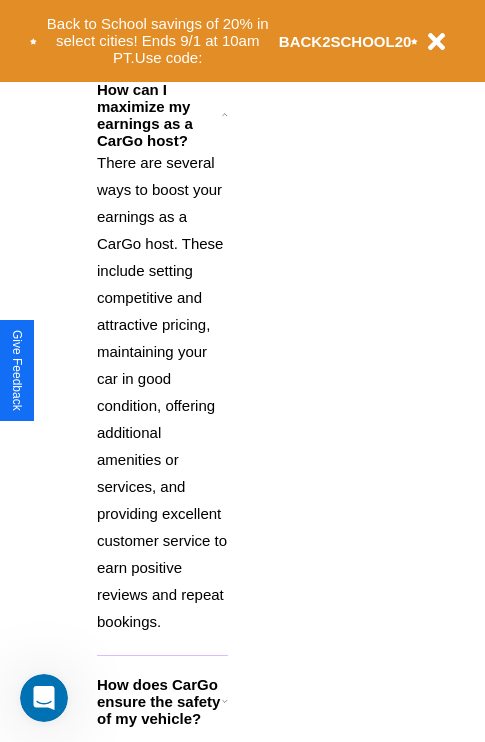 click 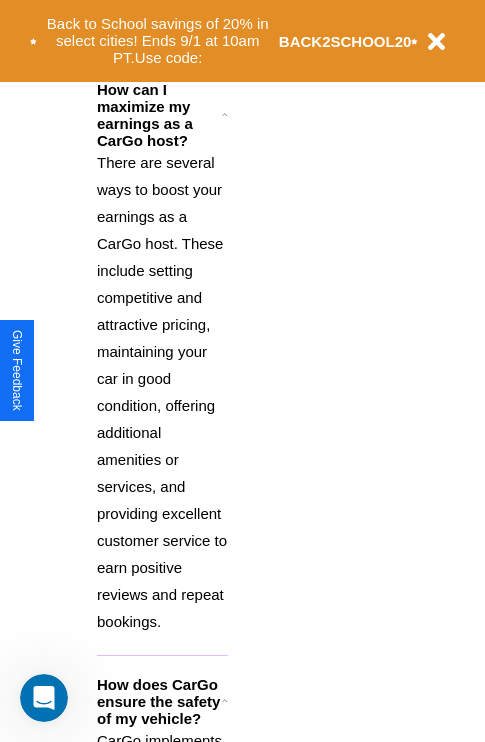 click 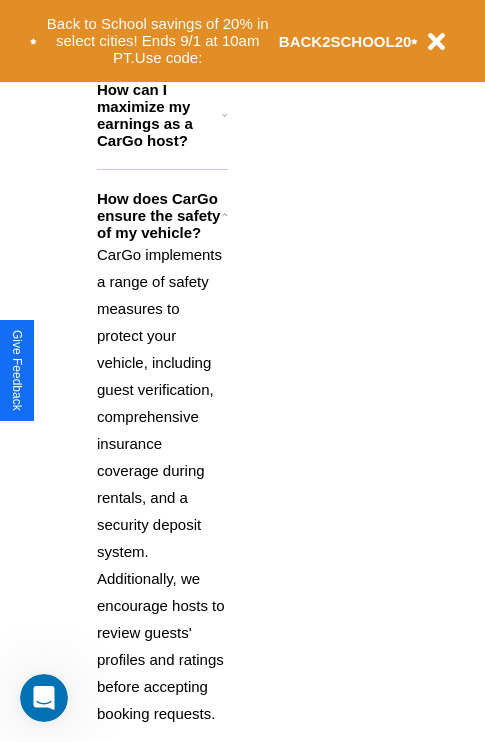 click 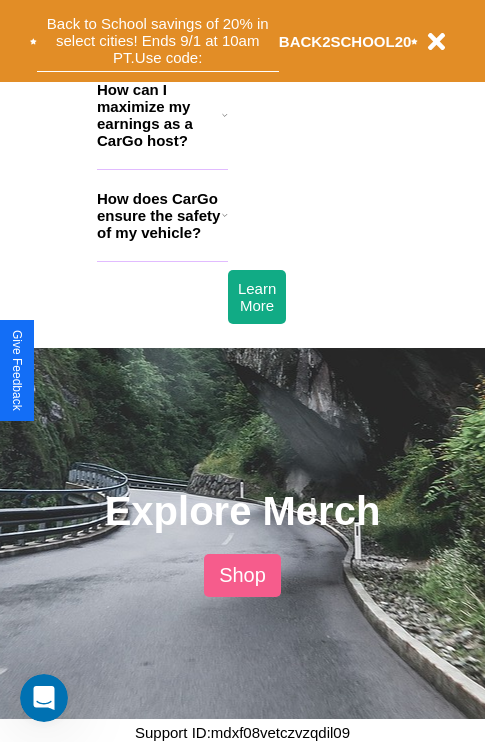 click on "Back to School savings of 20% in select cities! Ends 9/1 at 10am PT.  Use code:" at bounding box center (158, 41) 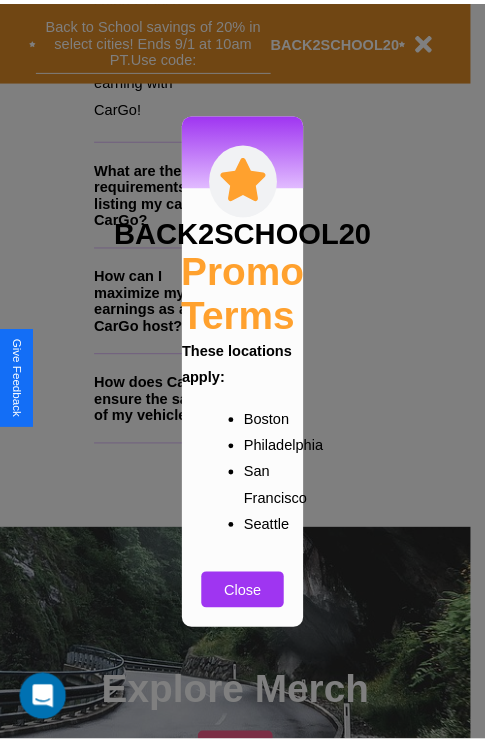 scroll, scrollTop: 301, scrollLeft: 0, axis: vertical 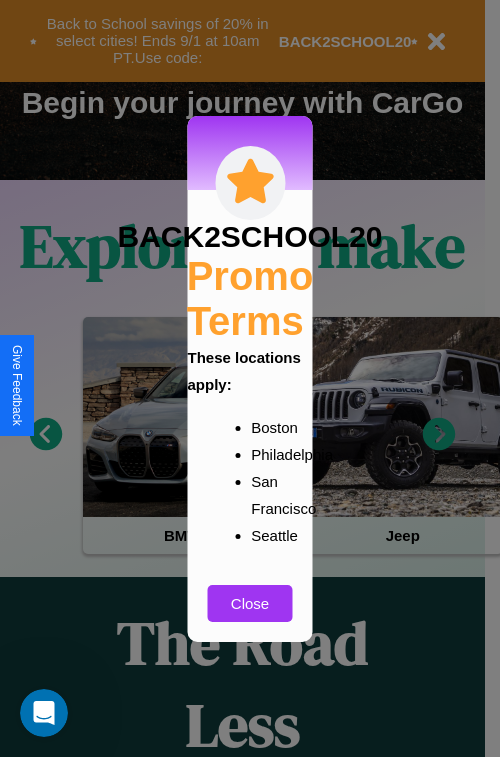 click at bounding box center (250, 378) 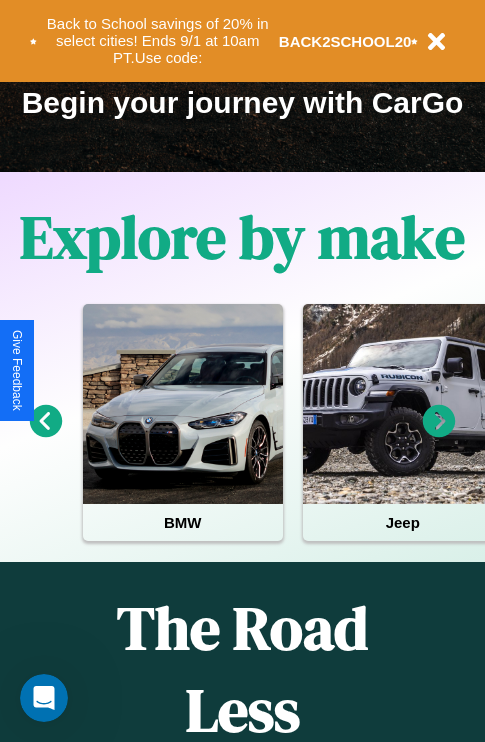click 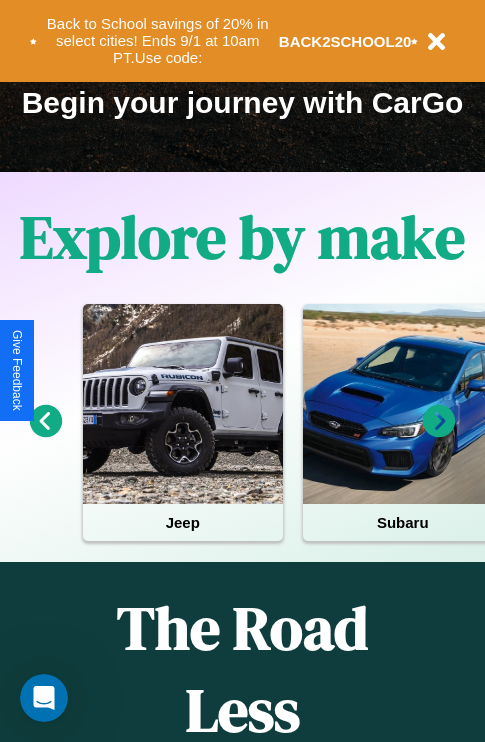 click 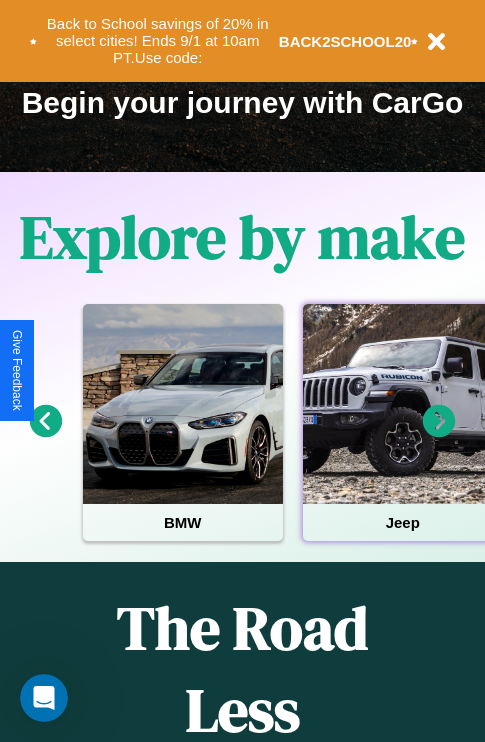 click at bounding box center (403, 404) 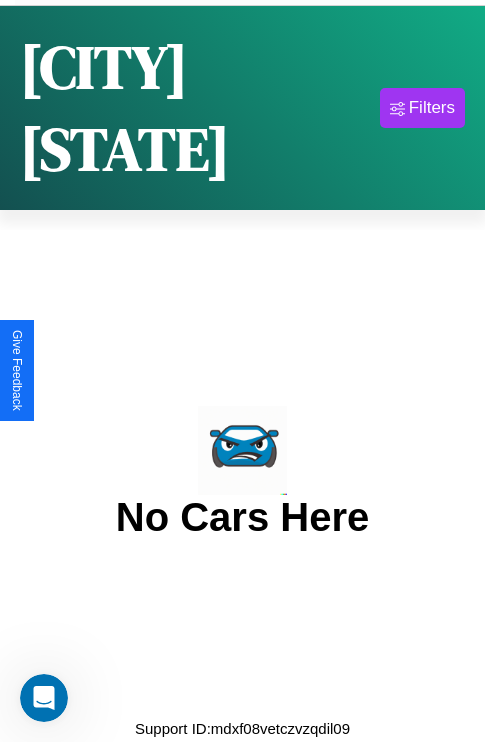 scroll, scrollTop: 0, scrollLeft: 0, axis: both 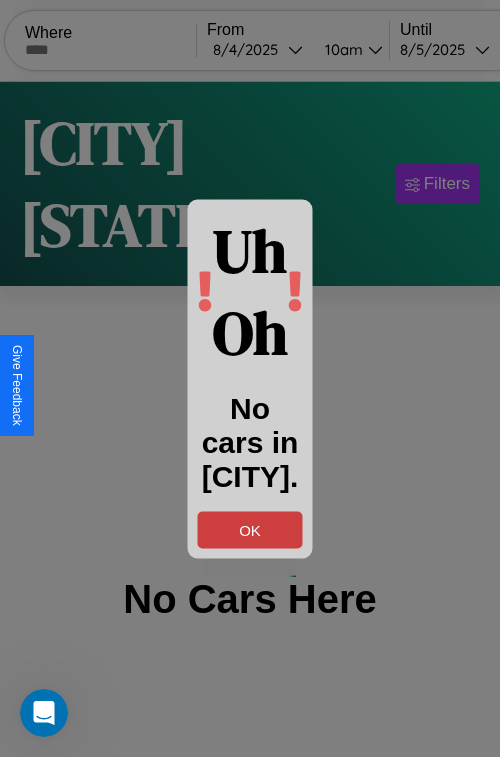 click on "OK" at bounding box center [250, 529] 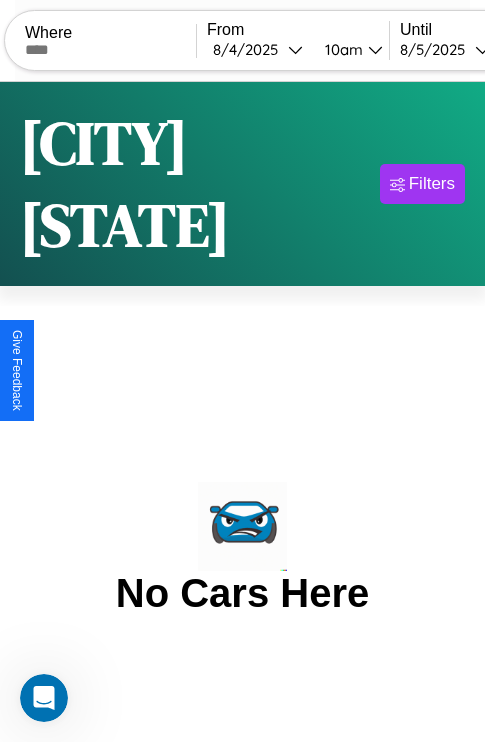 click at bounding box center [110, 50] 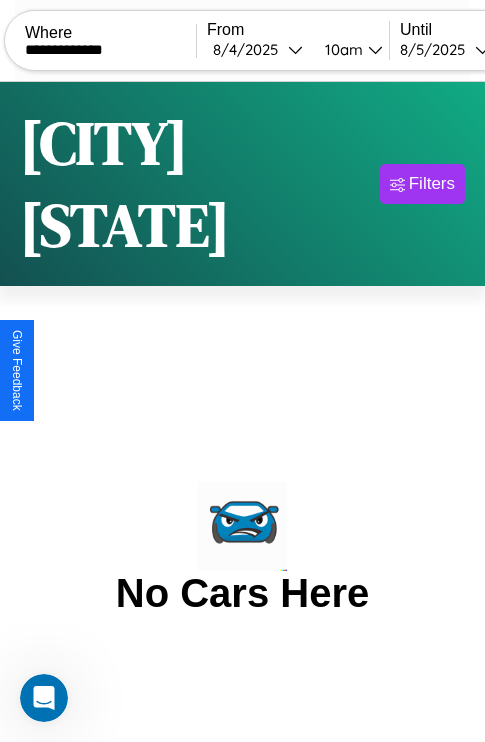 type on "**********" 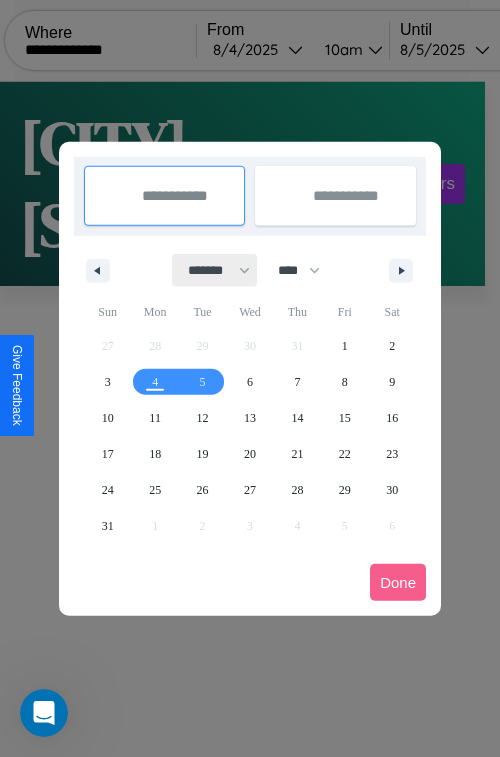 click on "******* ******** ***** ***** *** **** **** ****** ********* ******* ******** ********" at bounding box center [215, 270] 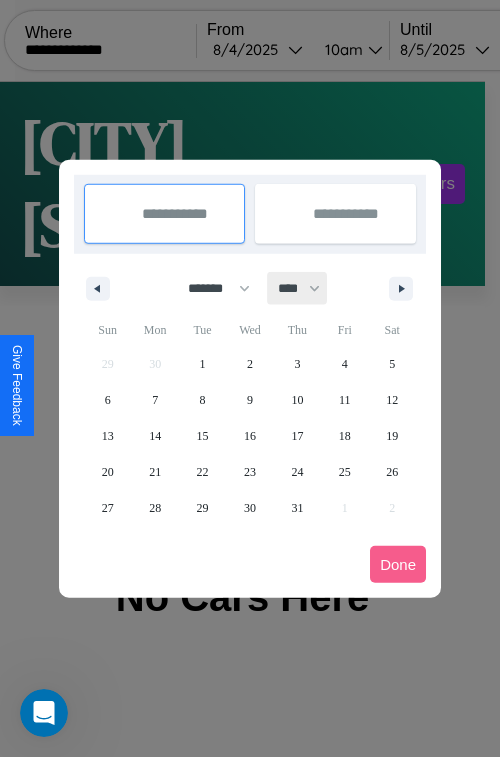 click on "**** **** **** **** **** **** **** **** **** **** **** **** **** **** **** **** **** **** **** **** **** **** **** **** **** **** **** **** **** **** **** **** **** **** **** **** **** **** **** **** **** **** **** **** **** **** **** **** **** **** **** **** **** **** **** **** **** **** **** **** **** **** **** **** **** **** **** **** **** **** **** **** **** **** **** **** **** **** **** **** **** **** **** **** **** **** **** **** **** **** **** **** **** **** **** **** **** **** **** **** **** **** **** **** **** **** **** **** **** **** **** **** **** **** **** **** **** **** **** **** ****" at bounding box center (298, 288) 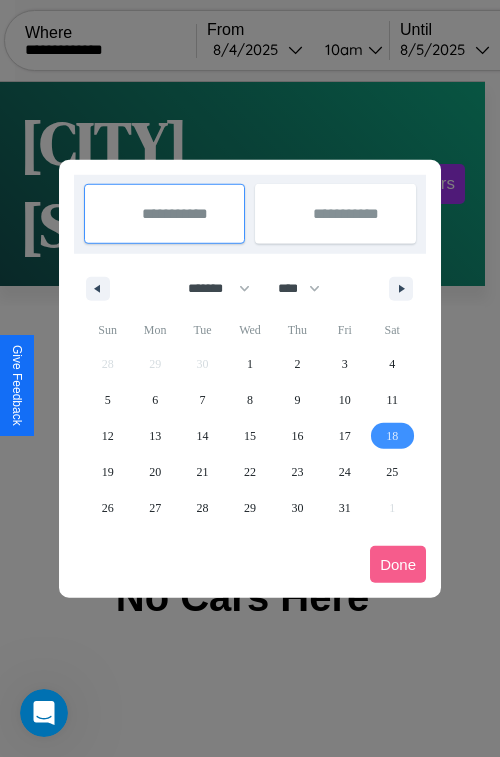click on "18" at bounding box center [392, 436] 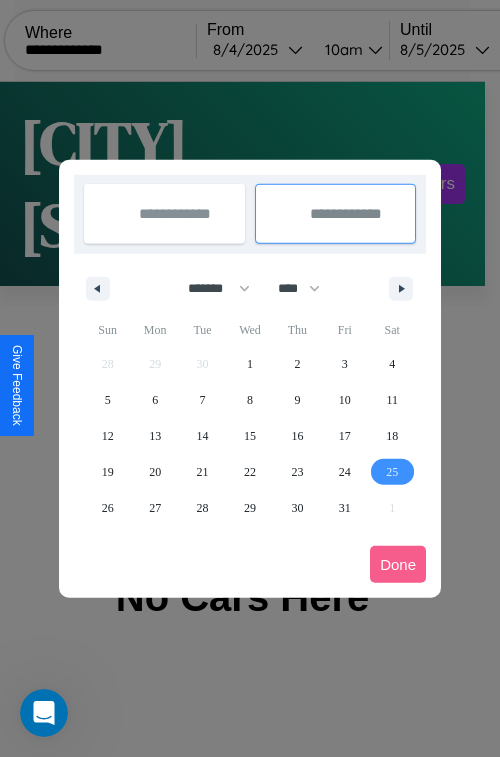 click on "25" at bounding box center (392, 472) 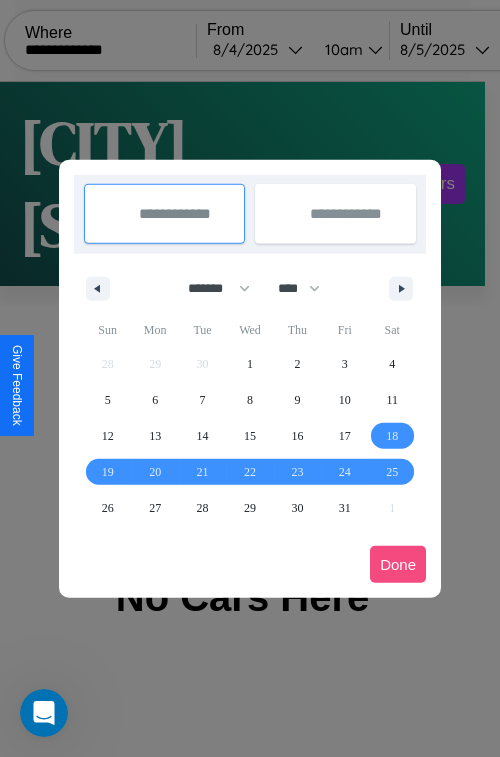 click on "Done" at bounding box center (398, 564) 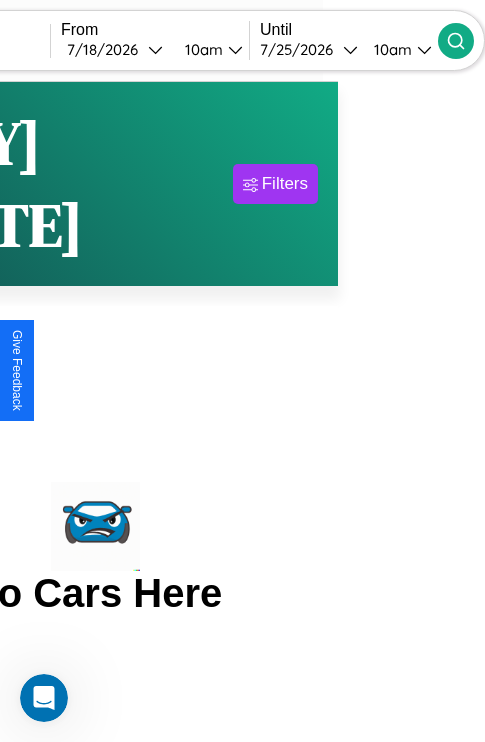 click 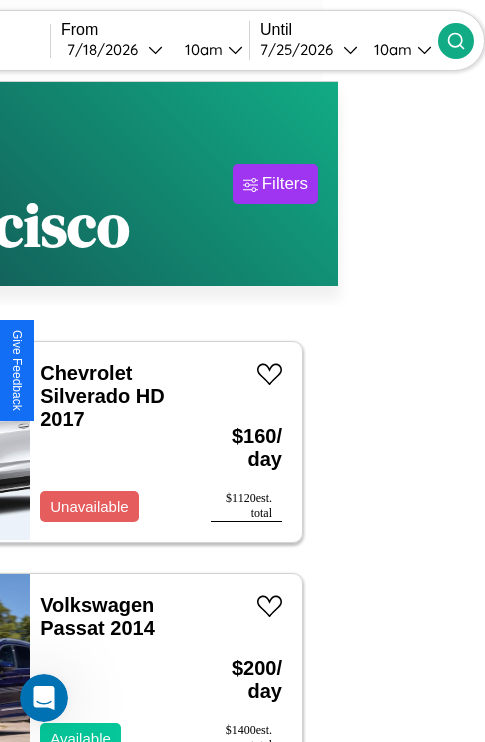 scroll, scrollTop: 96, scrollLeft: 102, axis: both 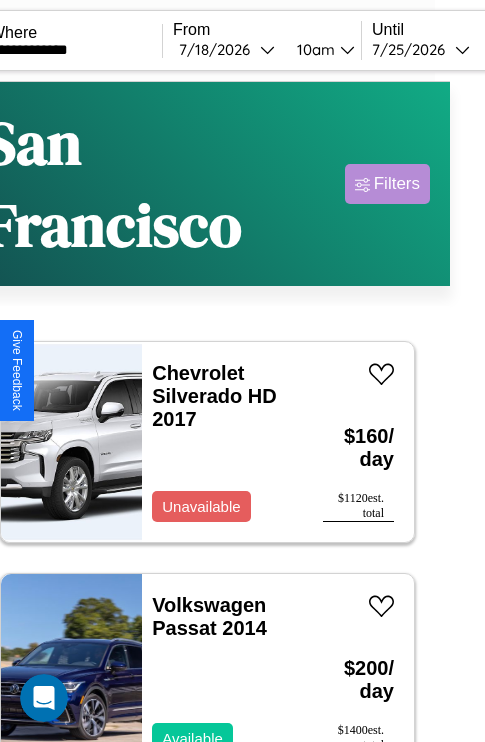 click on "Filters" at bounding box center [397, 184] 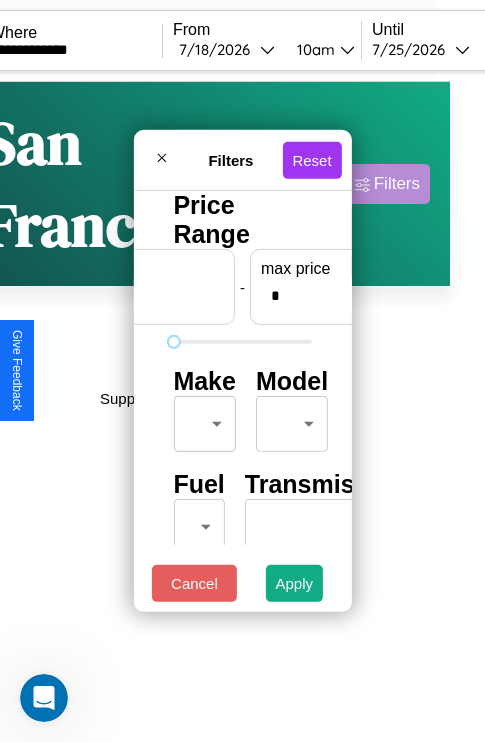 scroll, scrollTop: 0, scrollLeft: 124, axis: horizontal 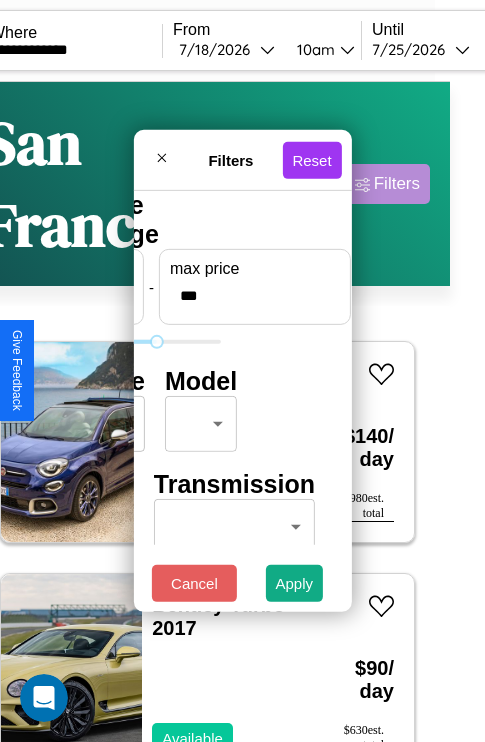 type on "***" 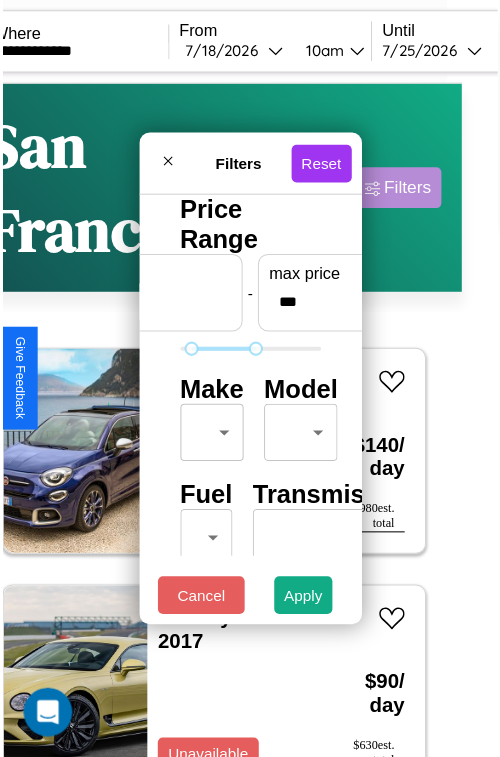 scroll, scrollTop: 59, scrollLeft: 0, axis: vertical 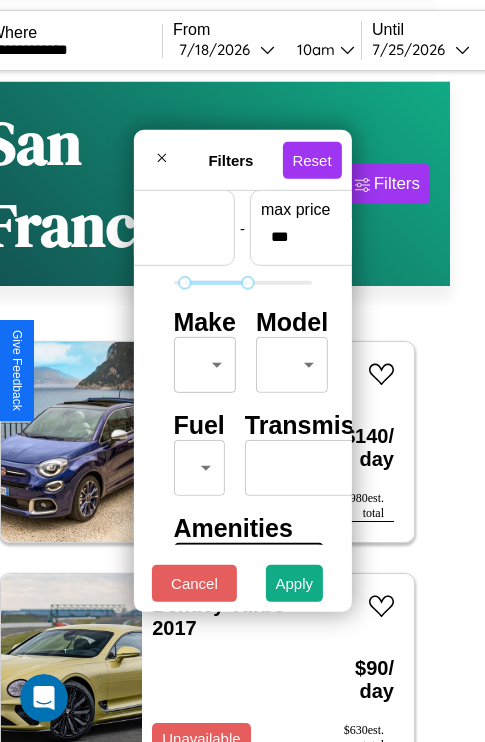 type on "**" 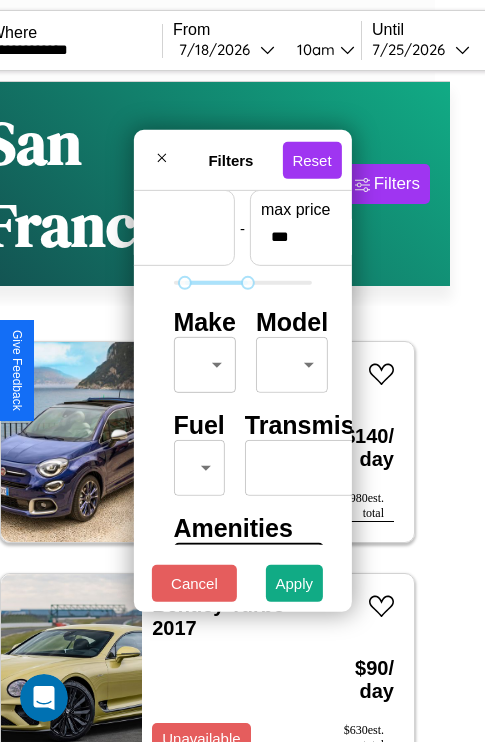 click on "**********" at bounding box center [207, 453] 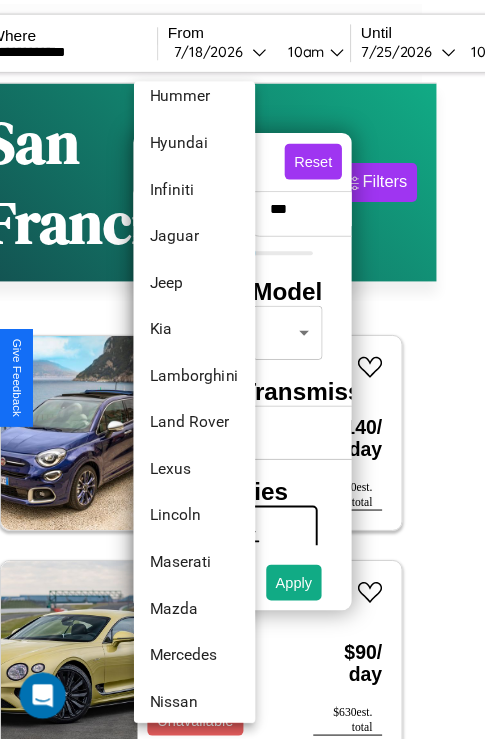 scroll, scrollTop: 854, scrollLeft: 0, axis: vertical 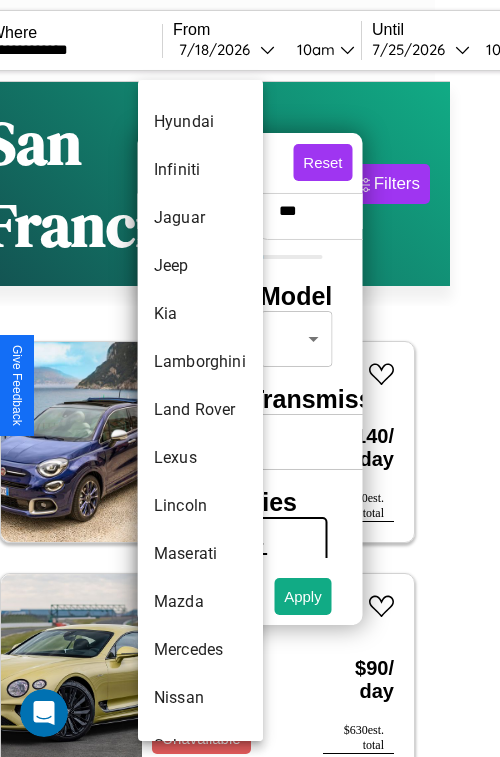 click on "Land Rover" at bounding box center (200, 410) 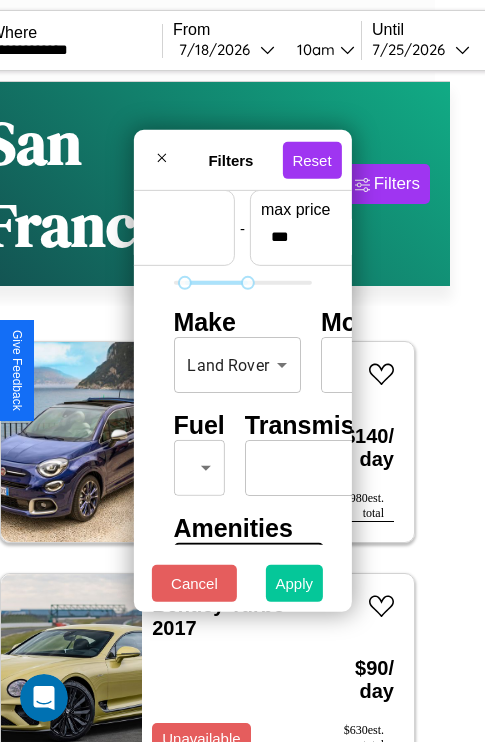 click on "Apply" at bounding box center [295, 583] 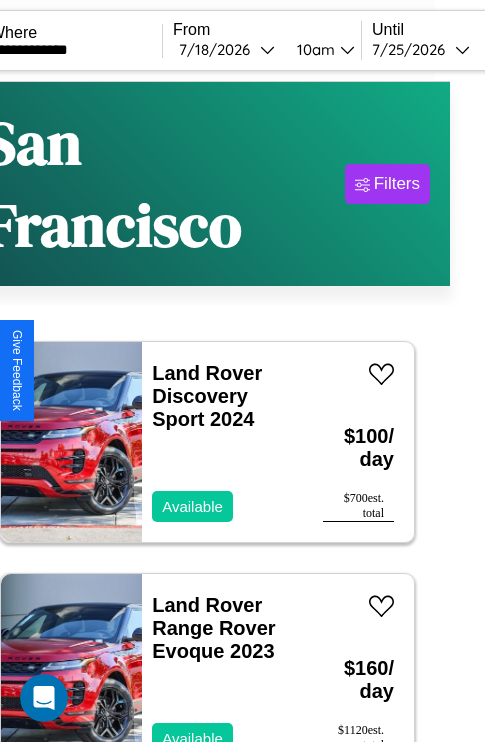 scroll, scrollTop: 71, scrollLeft: 35, axis: both 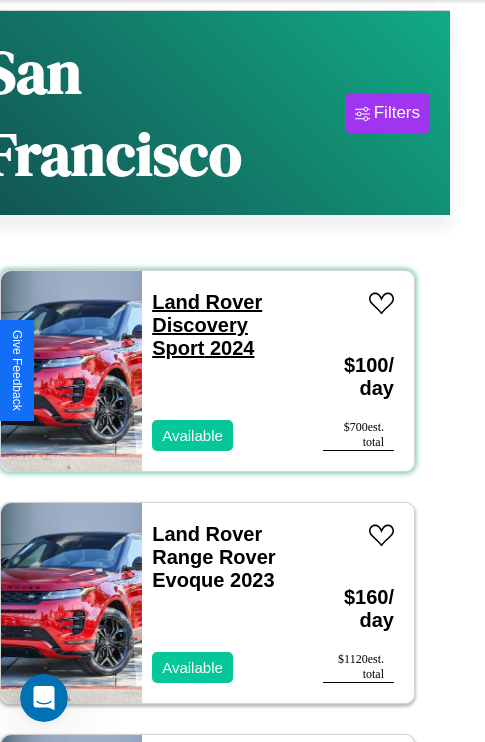 click on "Land Rover   Discovery Sport   2024" at bounding box center [207, 325] 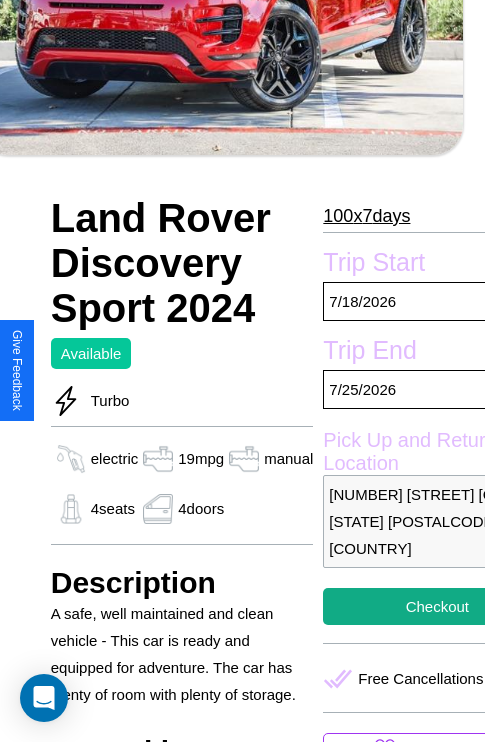 scroll, scrollTop: 696, scrollLeft: 60, axis: both 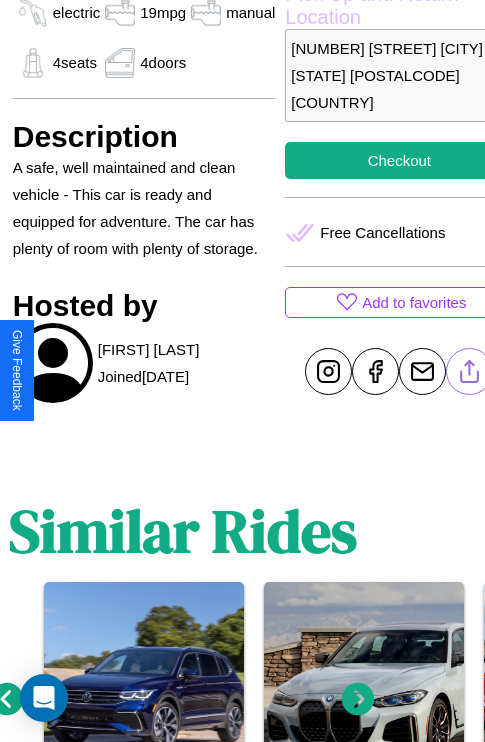 click 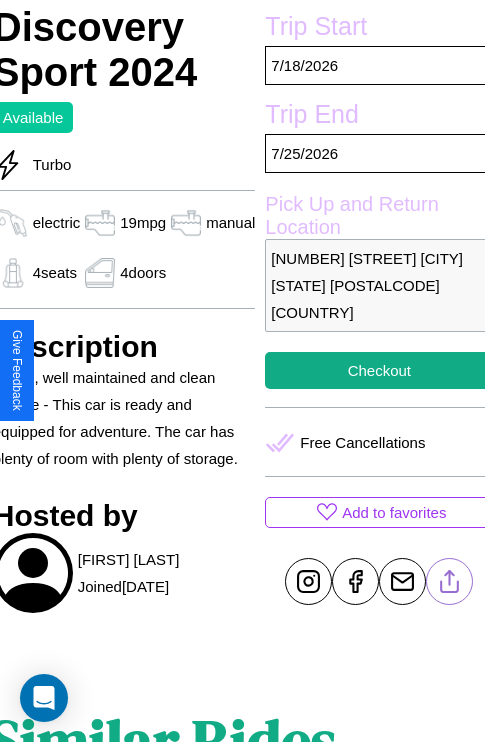 scroll, scrollTop: 485, scrollLeft: 80, axis: both 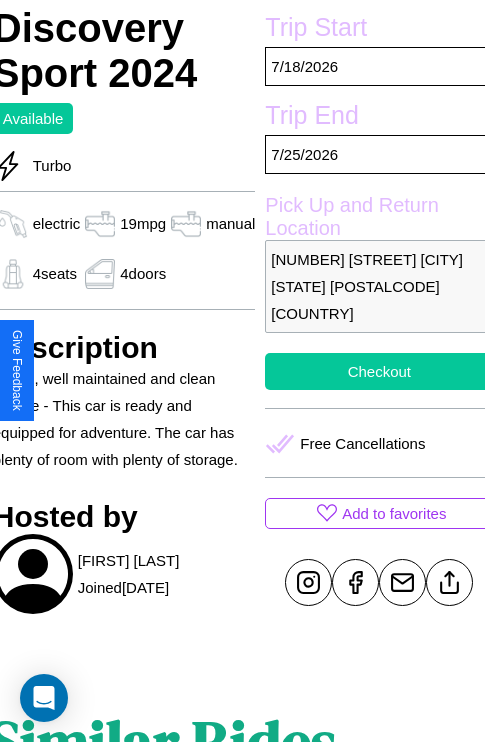 click on "Checkout" at bounding box center (379, 371) 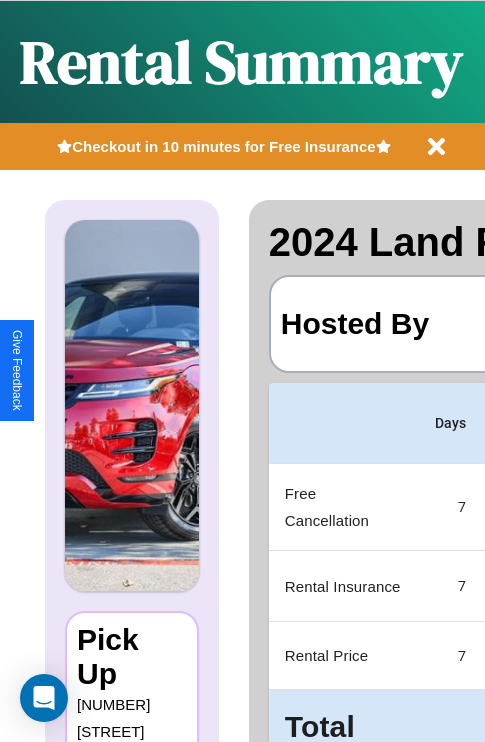 scroll, scrollTop: 0, scrollLeft: 378, axis: horizontal 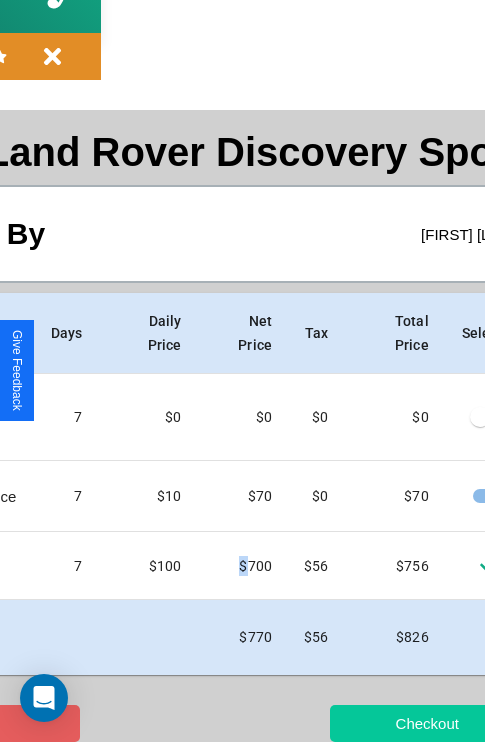 click on "Checkout" at bounding box center (427, 723) 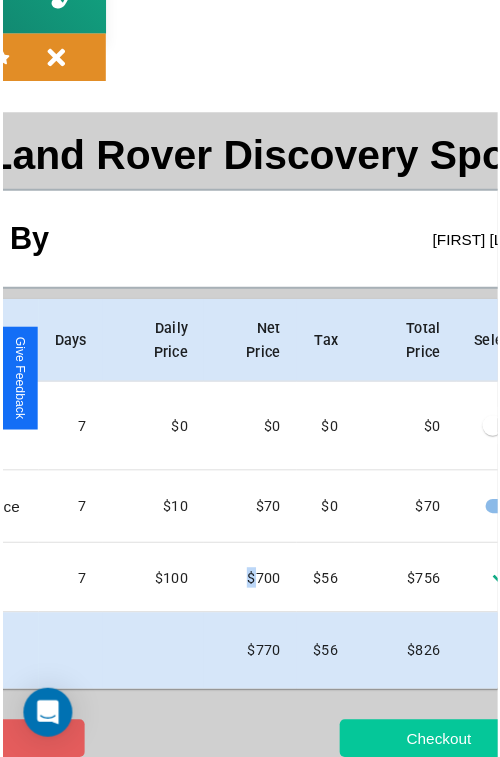 scroll, scrollTop: 0, scrollLeft: 0, axis: both 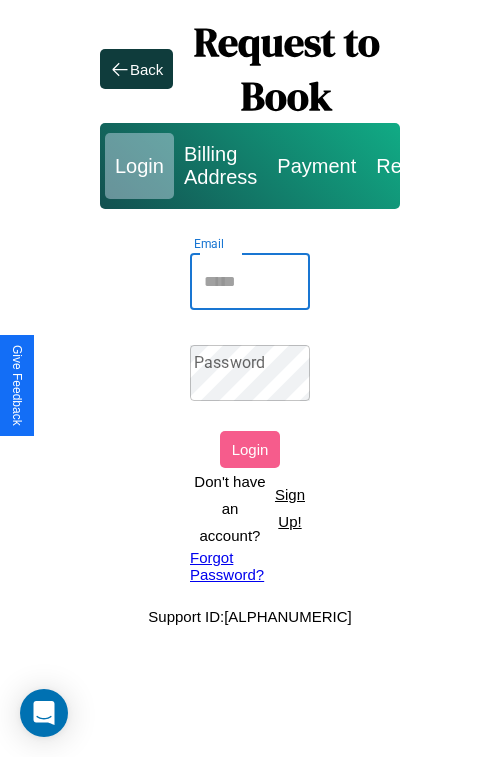click on "Email" at bounding box center (250, 282) 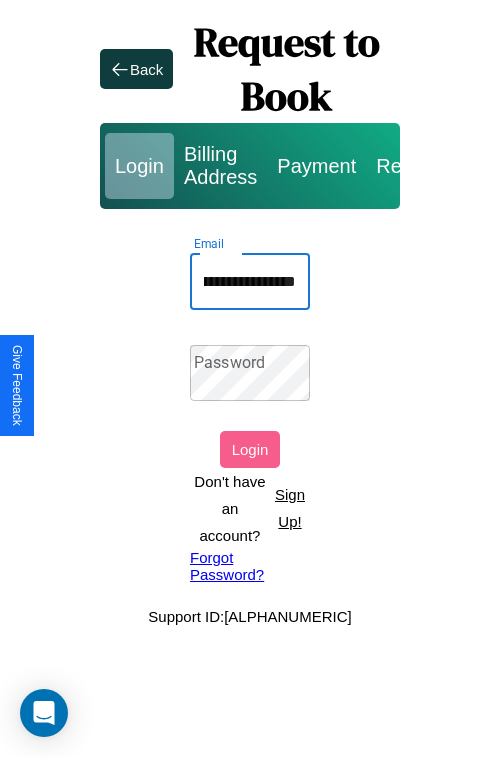 scroll, scrollTop: 0, scrollLeft: 94, axis: horizontal 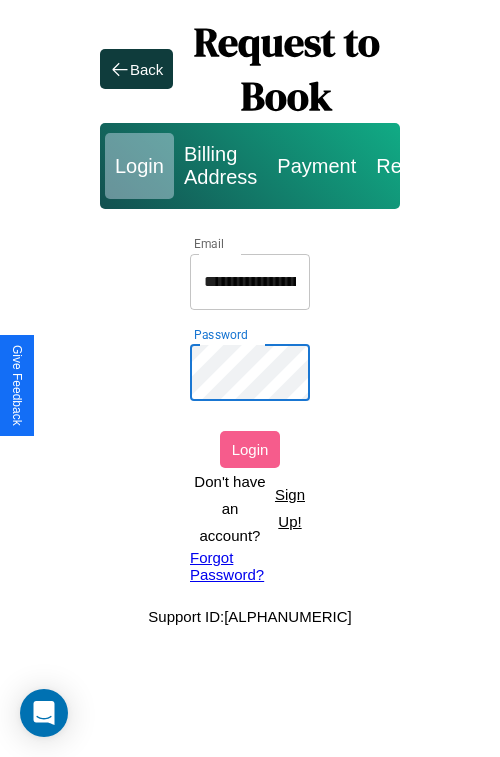 click on "Login" at bounding box center (250, 449) 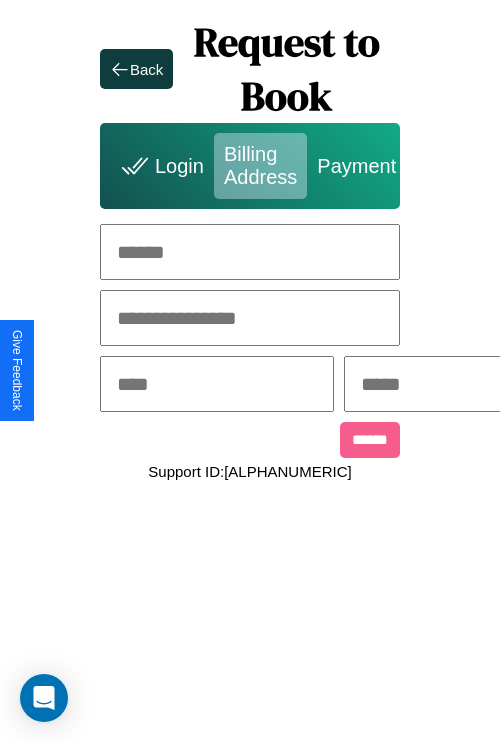 click at bounding box center (250, 252) 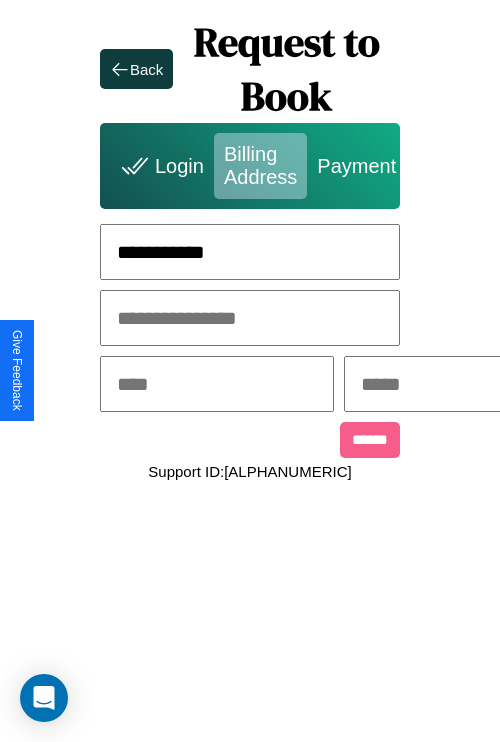type on "**********" 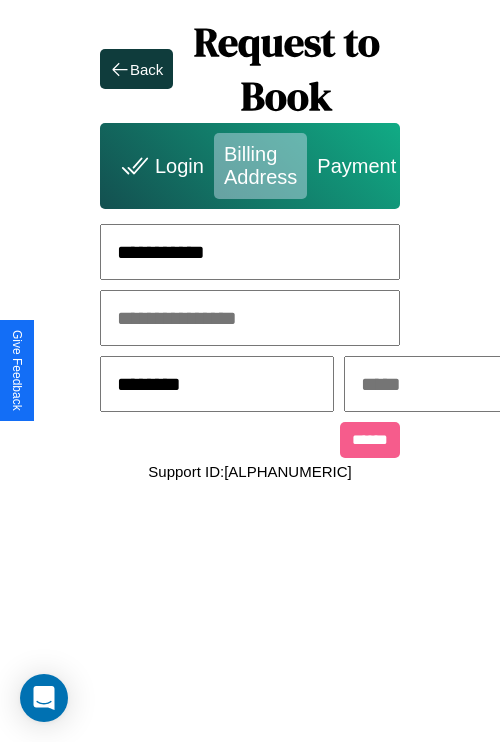 type on "********" 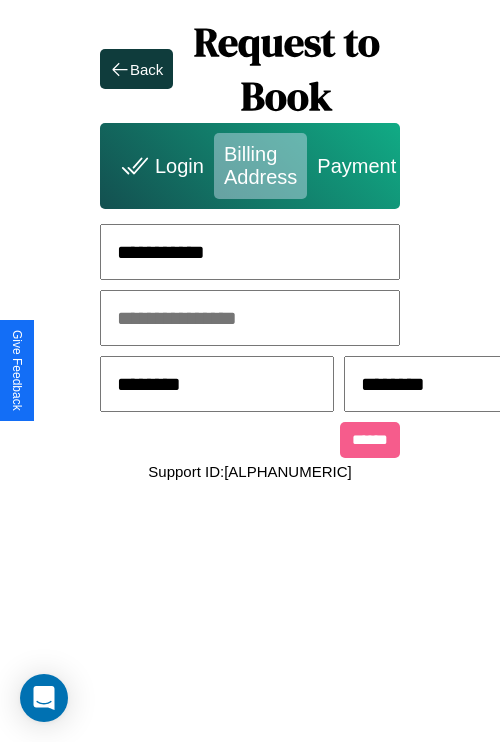 scroll, scrollTop: 0, scrollLeft: 517, axis: horizontal 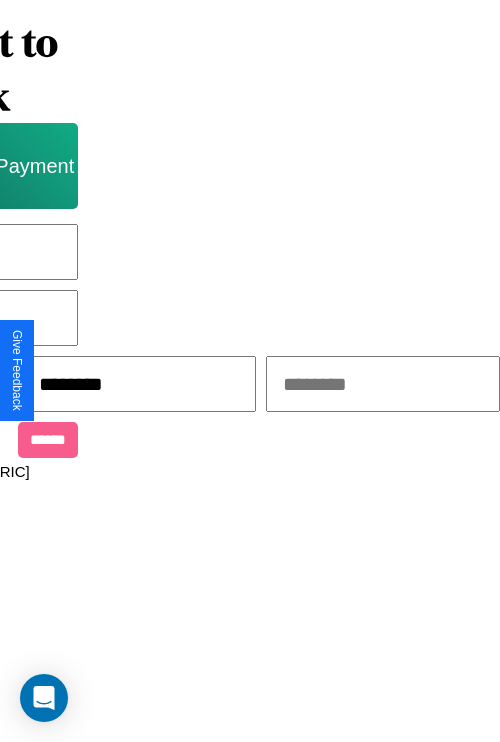 type on "********" 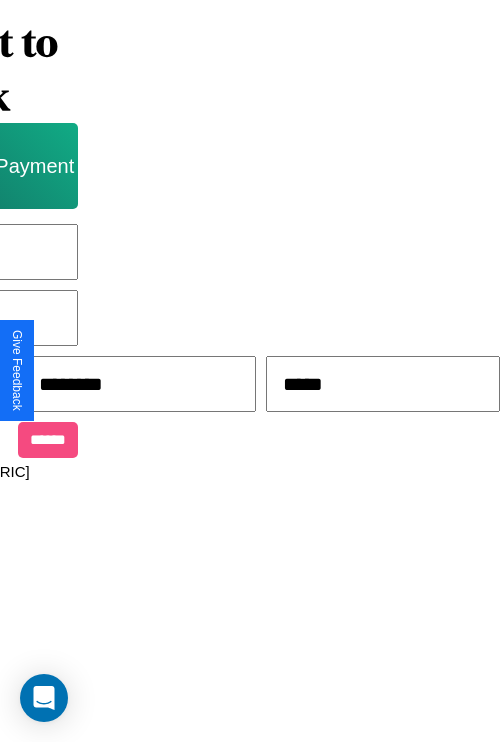type on "*****" 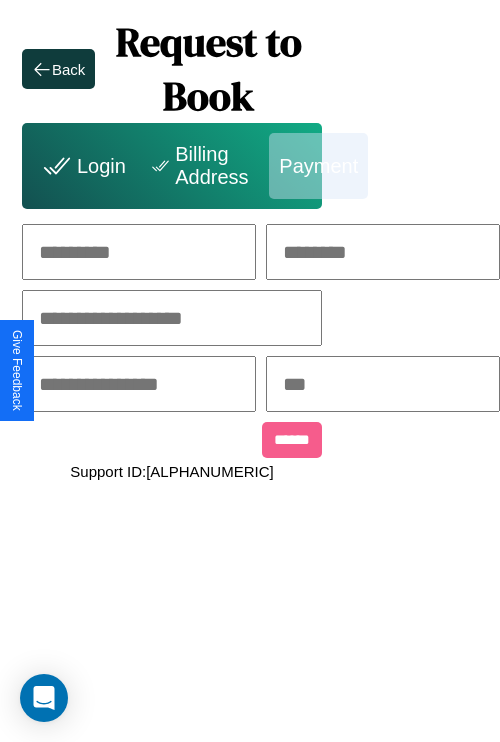 scroll, scrollTop: 0, scrollLeft: 208, axis: horizontal 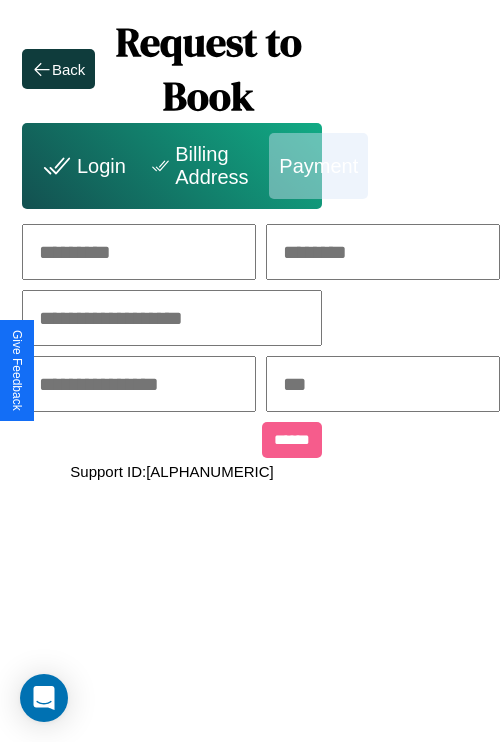 click at bounding box center [139, 252] 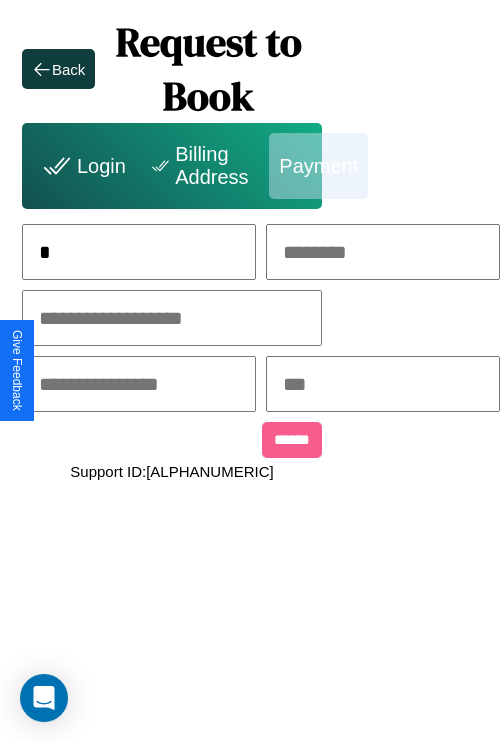 scroll, scrollTop: 0, scrollLeft: 132, axis: horizontal 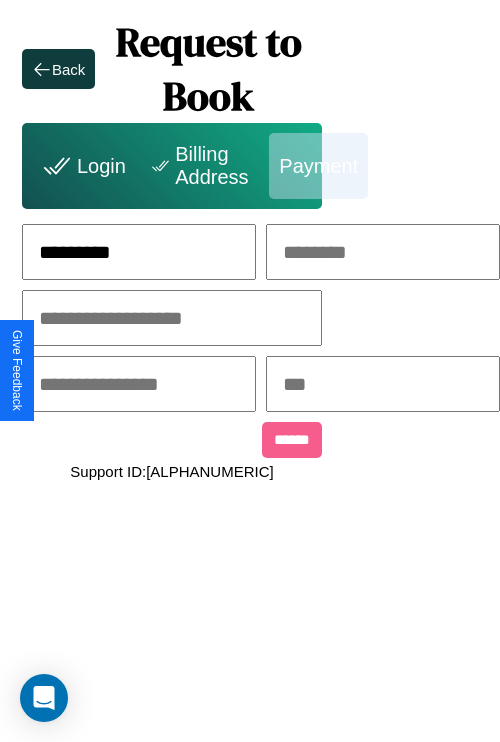 type on "*********" 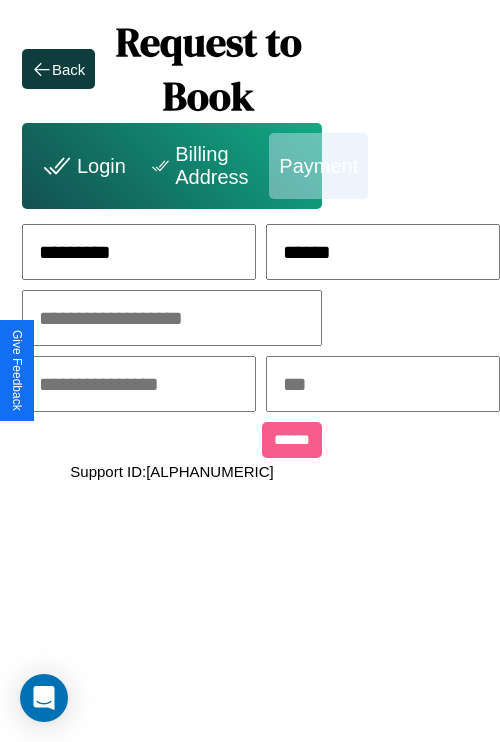 type on "******" 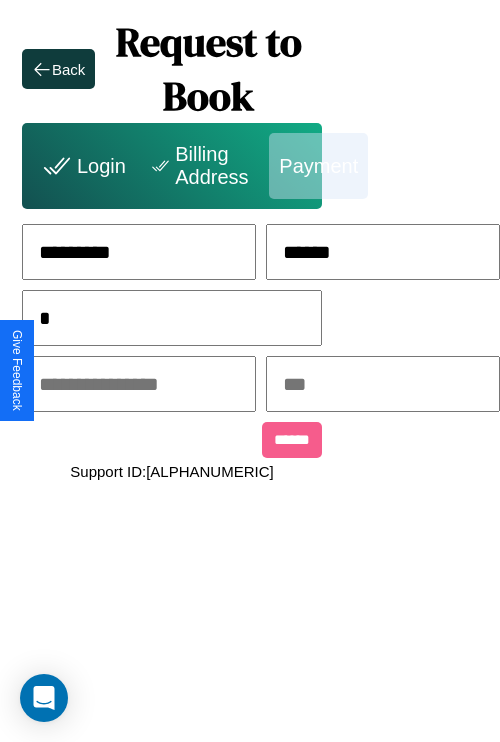 scroll, scrollTop: 0, scrollLeft: 128, axis: horizontal 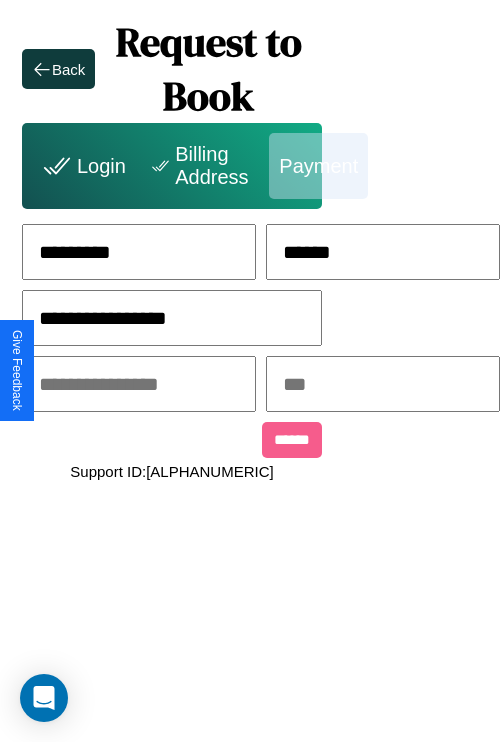 type on "**********" 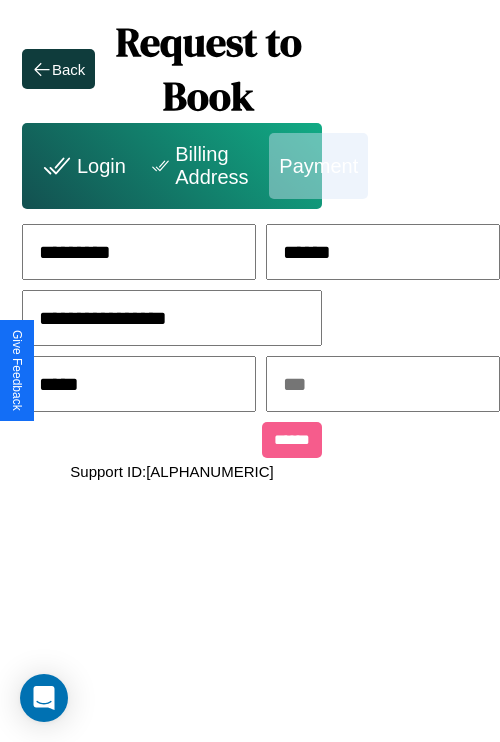type on "*****" 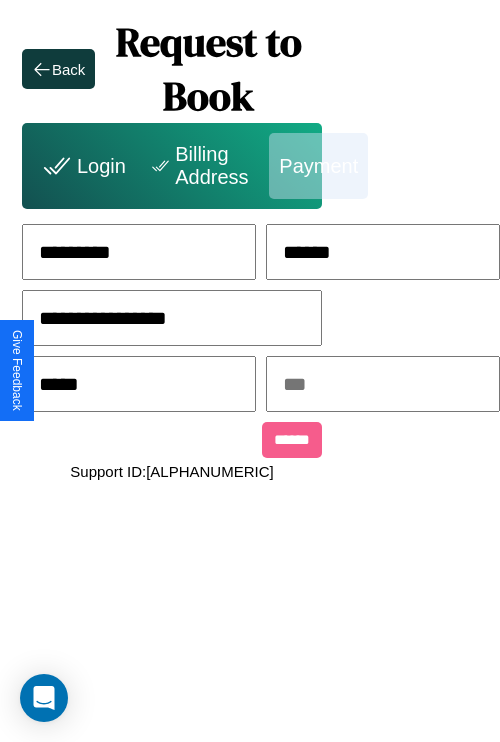 click at bounding box center (383, 384) 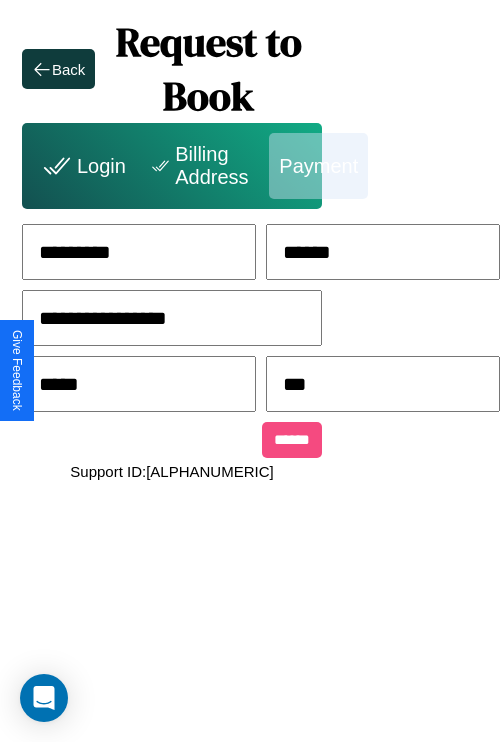 type on "***" 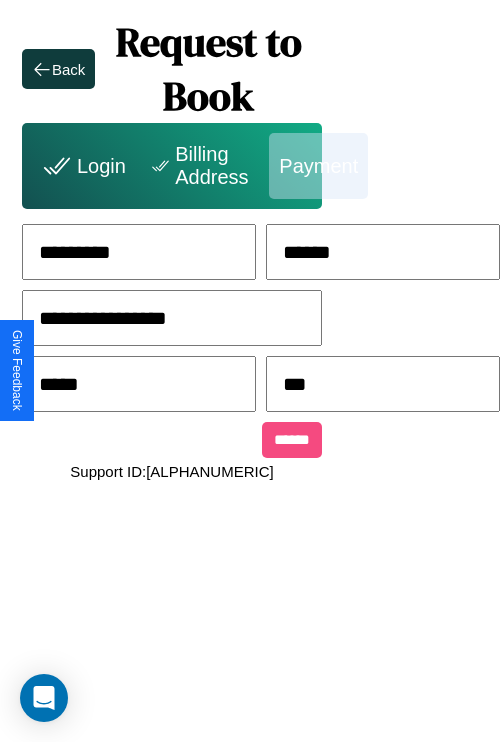click on "******" at bounding box center [292, 440] 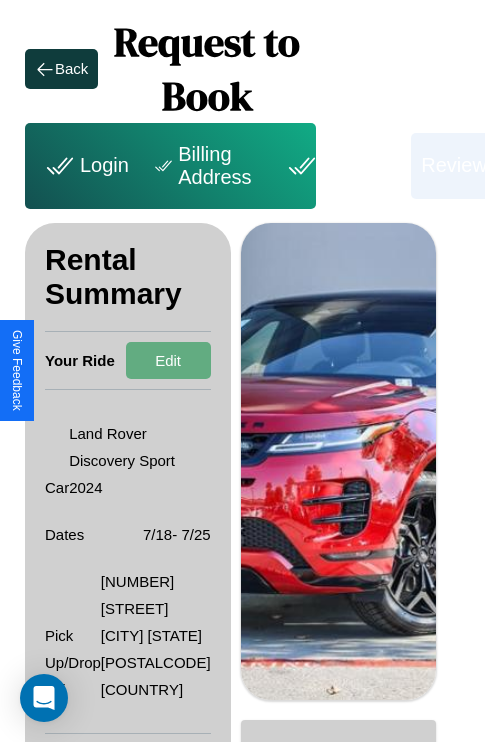 scroll, scrollTop: 382, scrollLeft: 72, axis: both 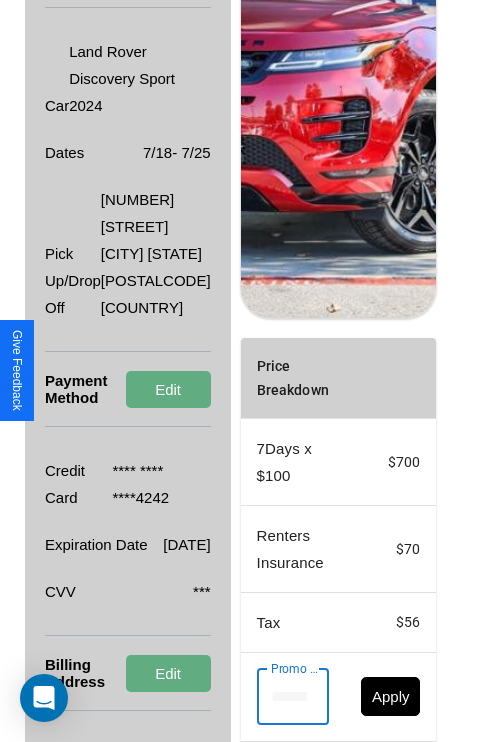click on "Promo Code" at bounding box center [282, 697] 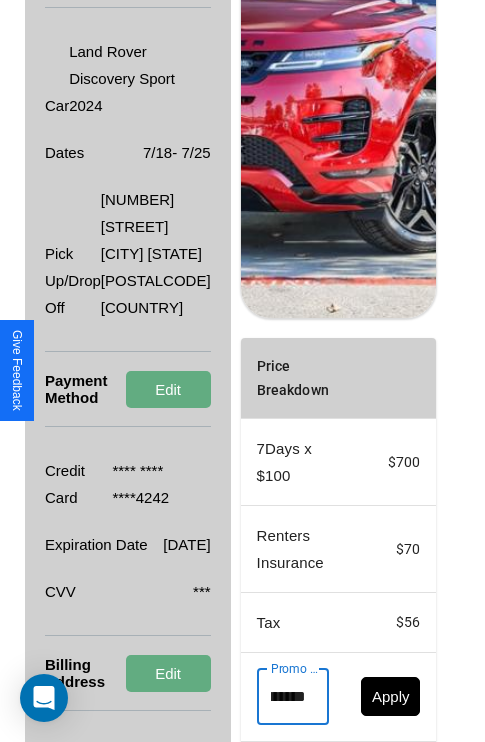scroll, scrollTop: 0, scrollLeft: 96, axis: horizontal 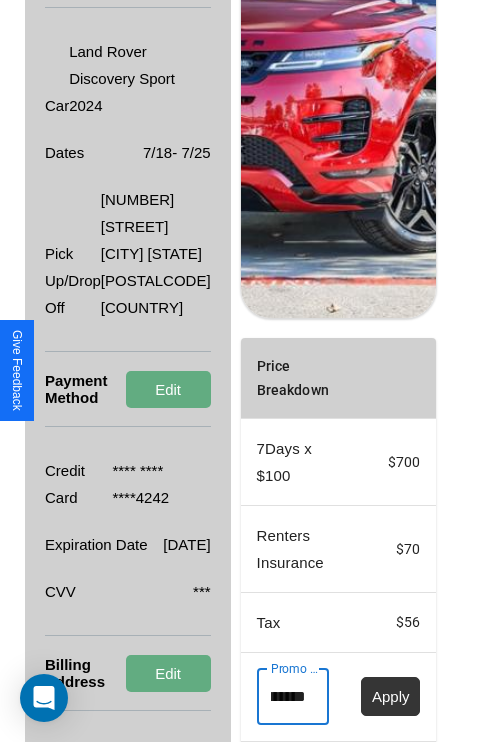 type on "**********" 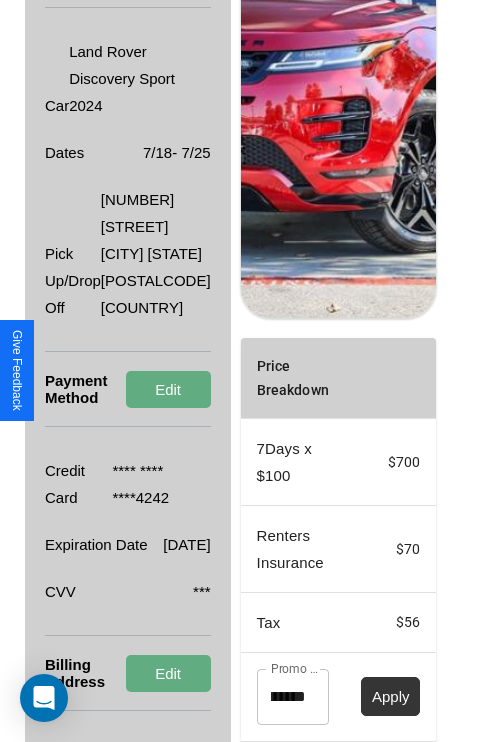 scroll, scrollTop: 0, scrollLeft: 0, axis: both 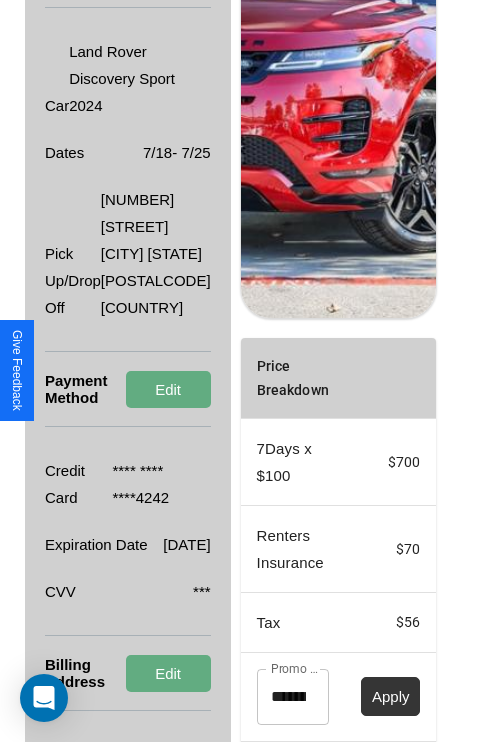 click on "Apply" at bounding box center (391, 696) 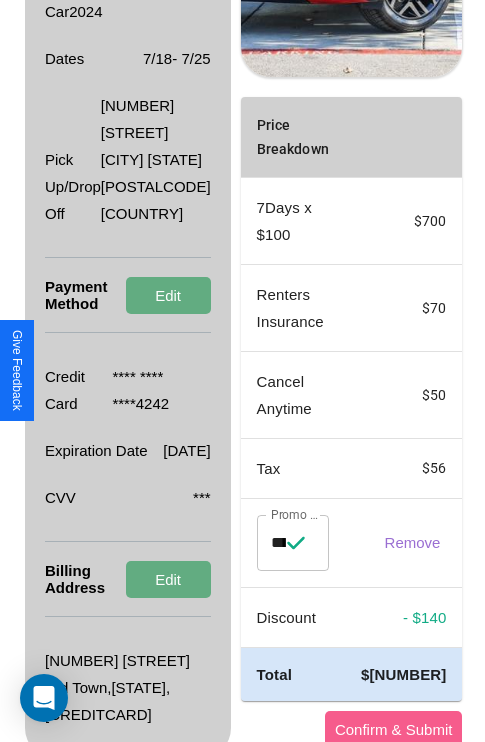 scroll, scrollTop: 536, scrollLeft: 72, axis: both 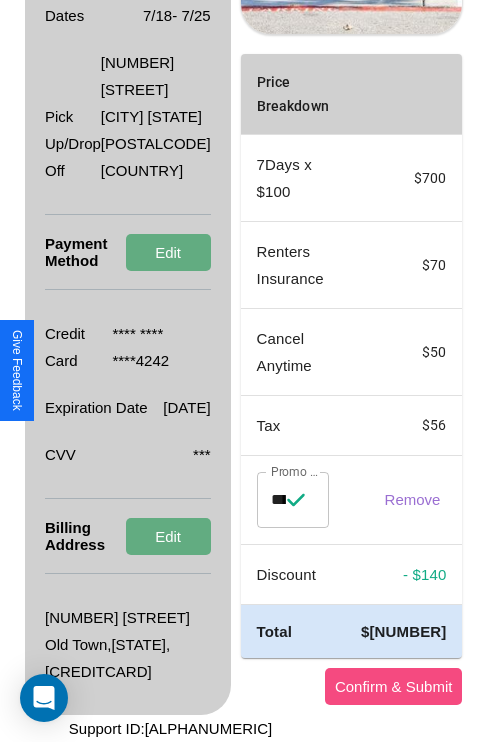 click on "Confirm & Submit" at bounding box center [394, 686] 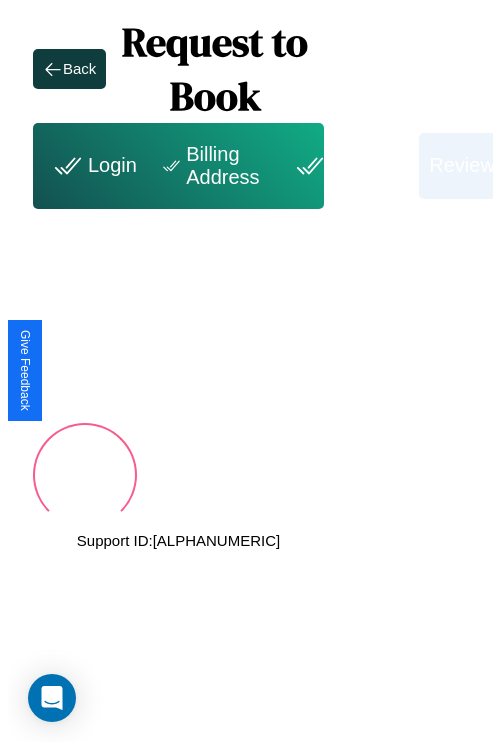 scroll, scrollTop: 0, scrollLeft: 72, axis: horizontal 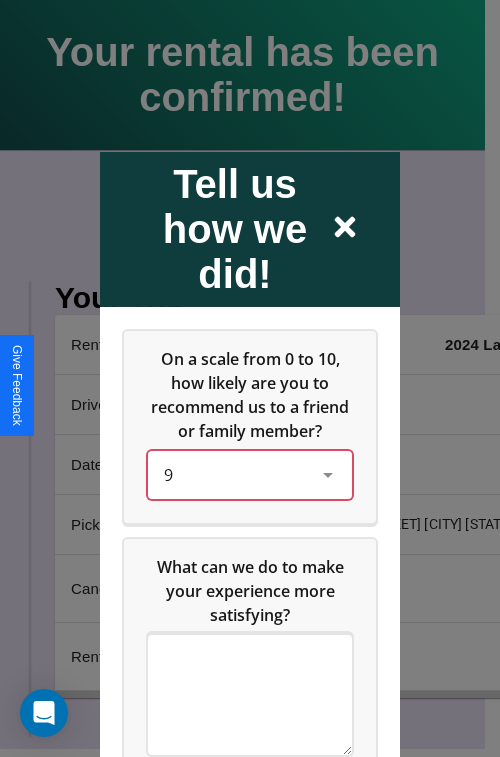click on "9" at bounding box center (234, 474) 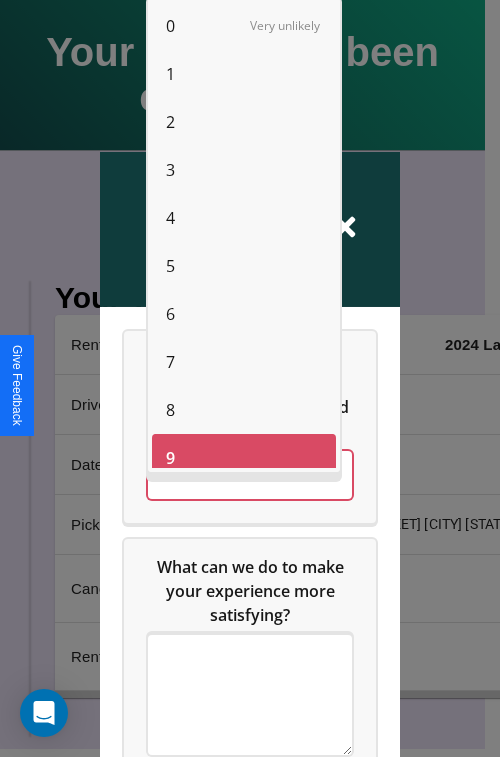 scroll, scrollTop: 14, scrollLeft: 0, axis: vertical 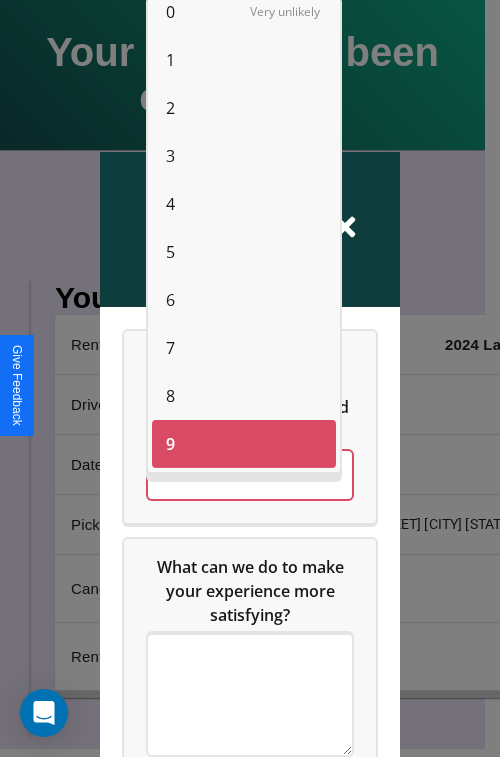 click on "1" at bounding box center (170, 60) 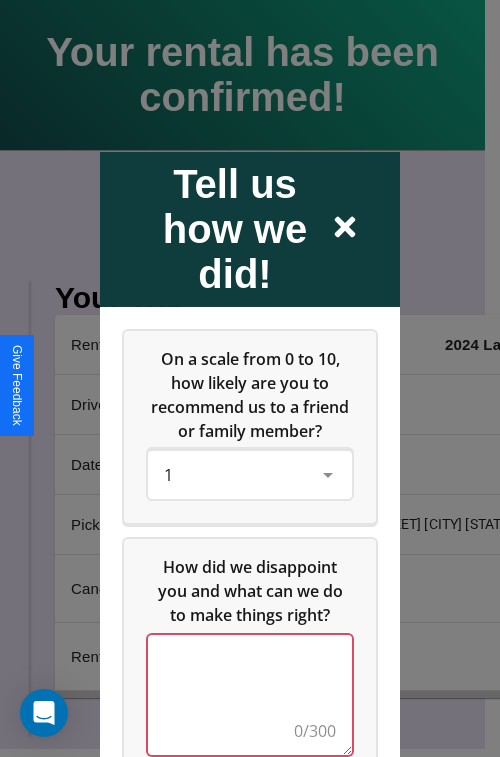 click at bounding box center [250, 694] 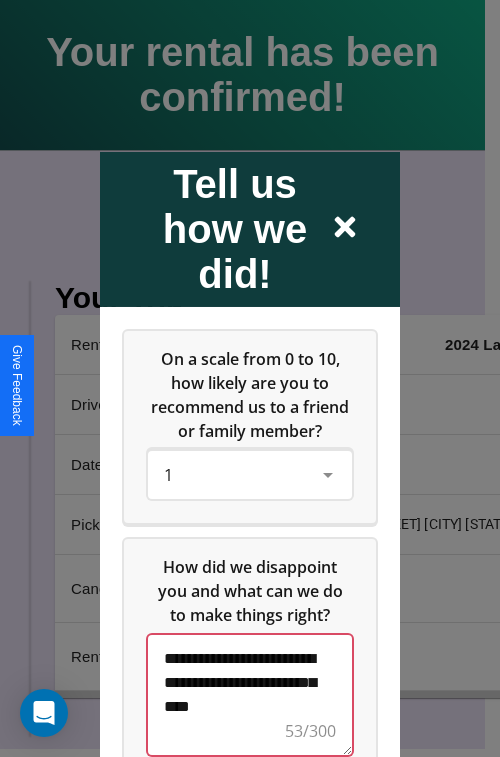 scroll, scrollTop: 5, scrollLeft: 0, axis: vertical 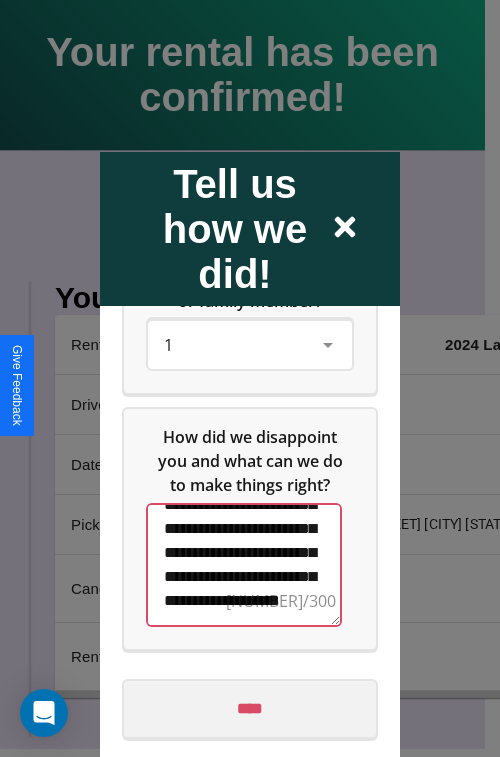 type on "**********" 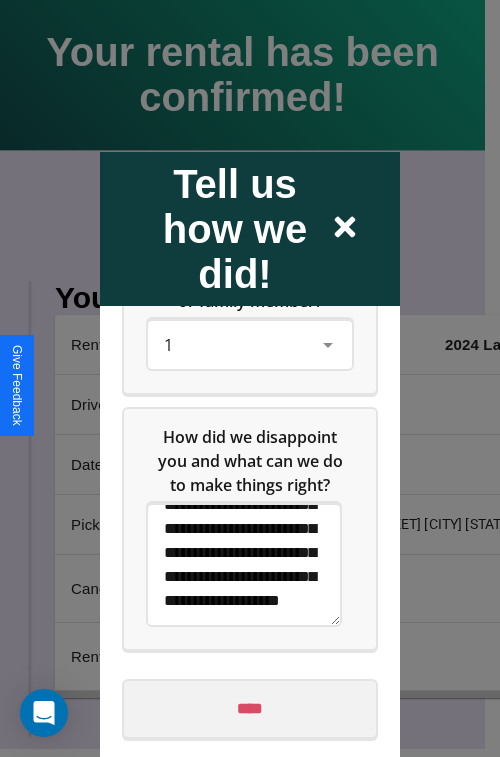 click on "****" at bounding box center (250, 708) 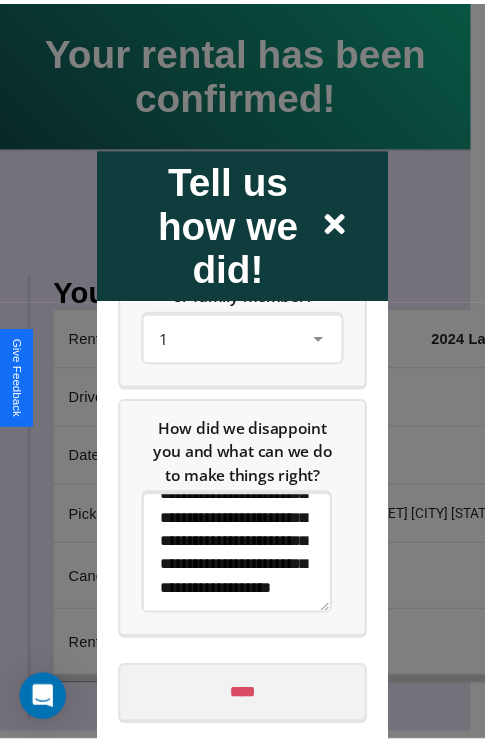 scroll, scrollTop: 0, scrollLeft: 0, axis: both 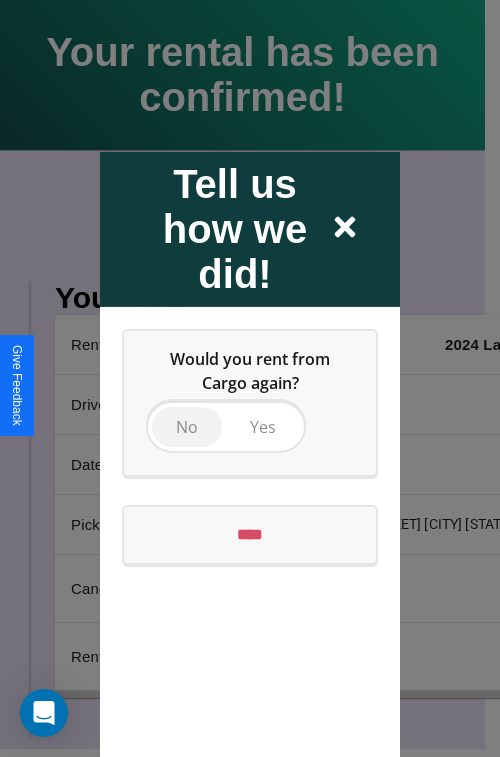click on "No" at bounding box center (187, 426) 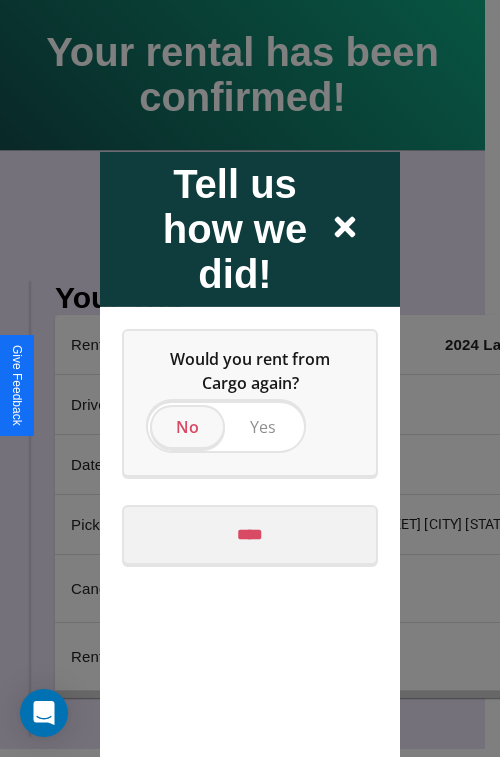 click on "****" at bounding box center [250, 534] 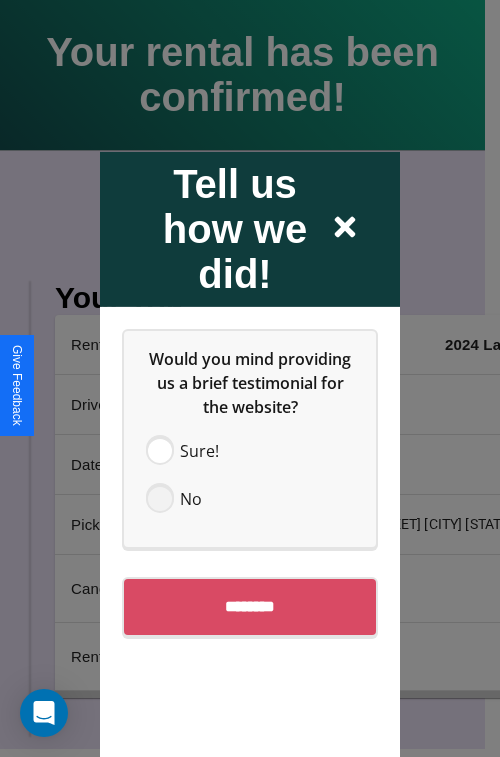 click at bounding box center [160, 498] 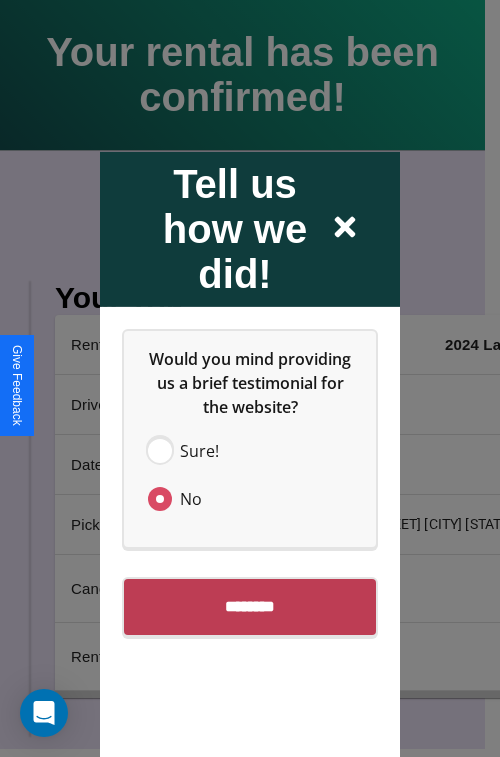 click on "********" at bounding box center [250, 606] 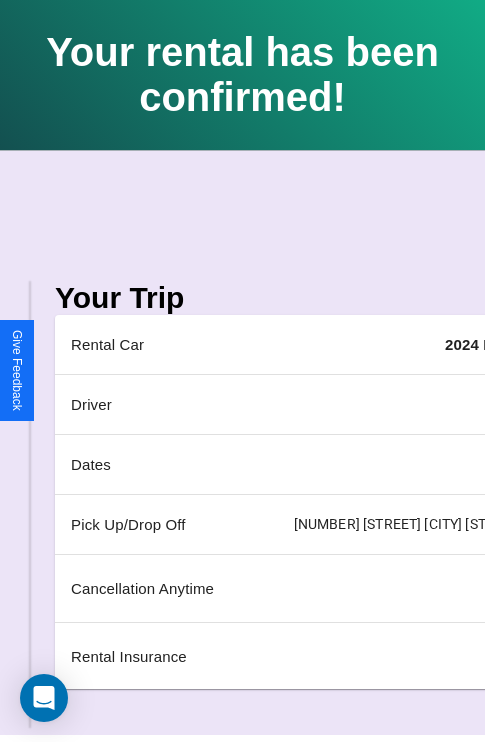 scroll, scrollTop: 0, scrollLeft: 235, axis: horizontal 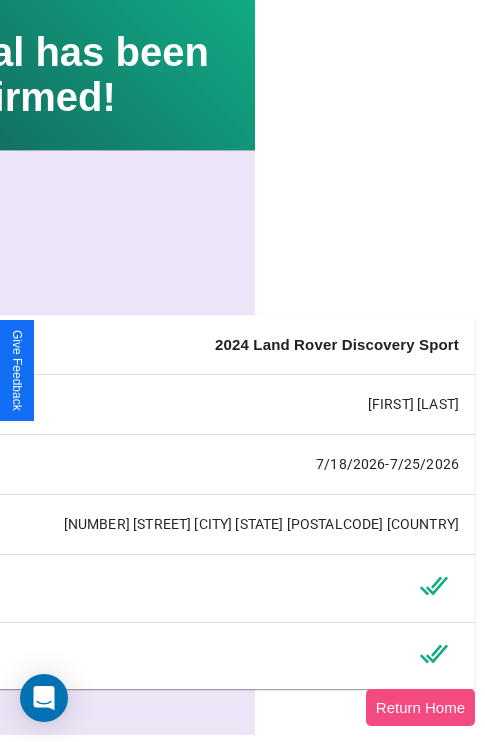 click on "Return Home" at bounding box center [420, 707] 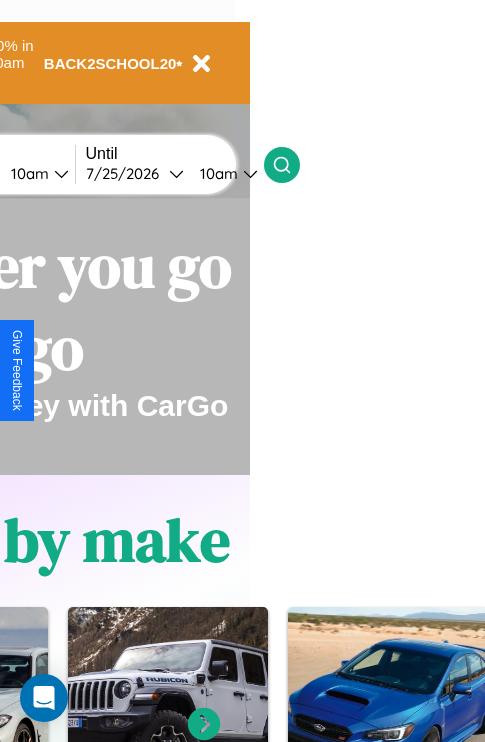 scroll, scrollTop: 0, scrollLeft: 0, axis: both 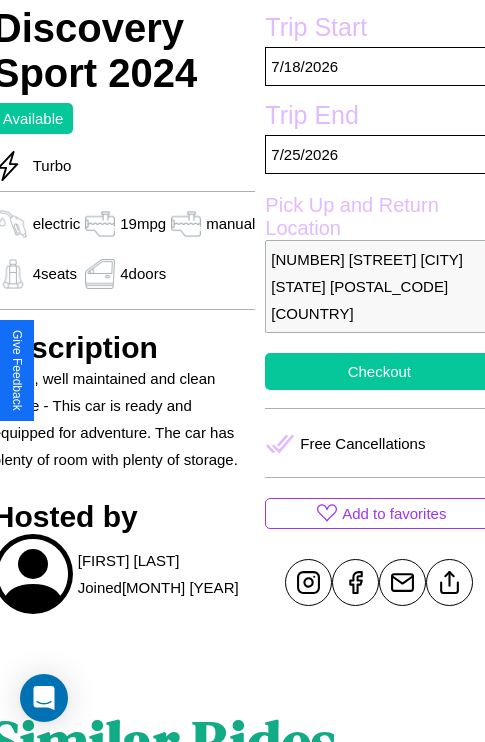 click on "Checkout" at bounding box center (379, 371) 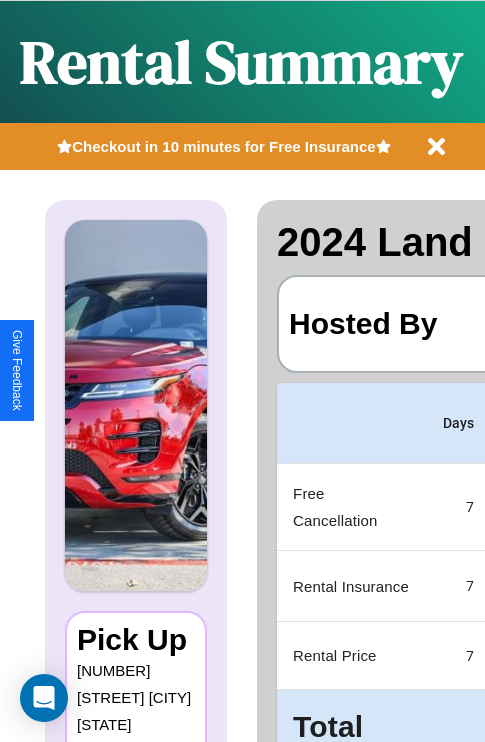 scroll, scrollTop: 0, scrollLeft: 378, axis: horizontal 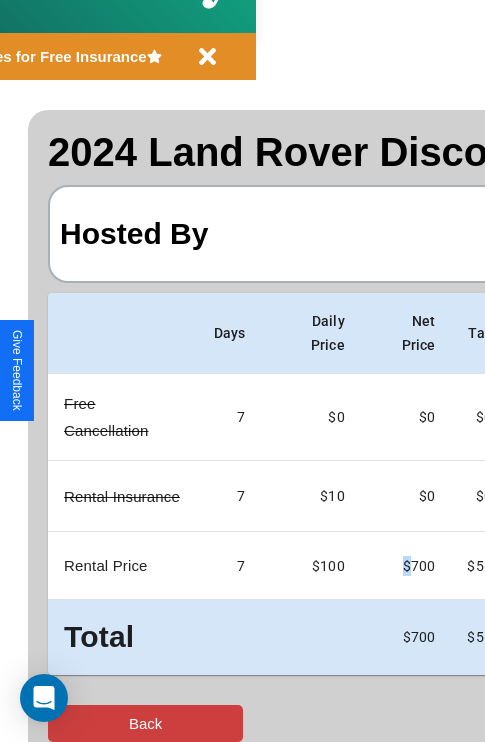 click on "Back" at bounding box center (145, 723) 